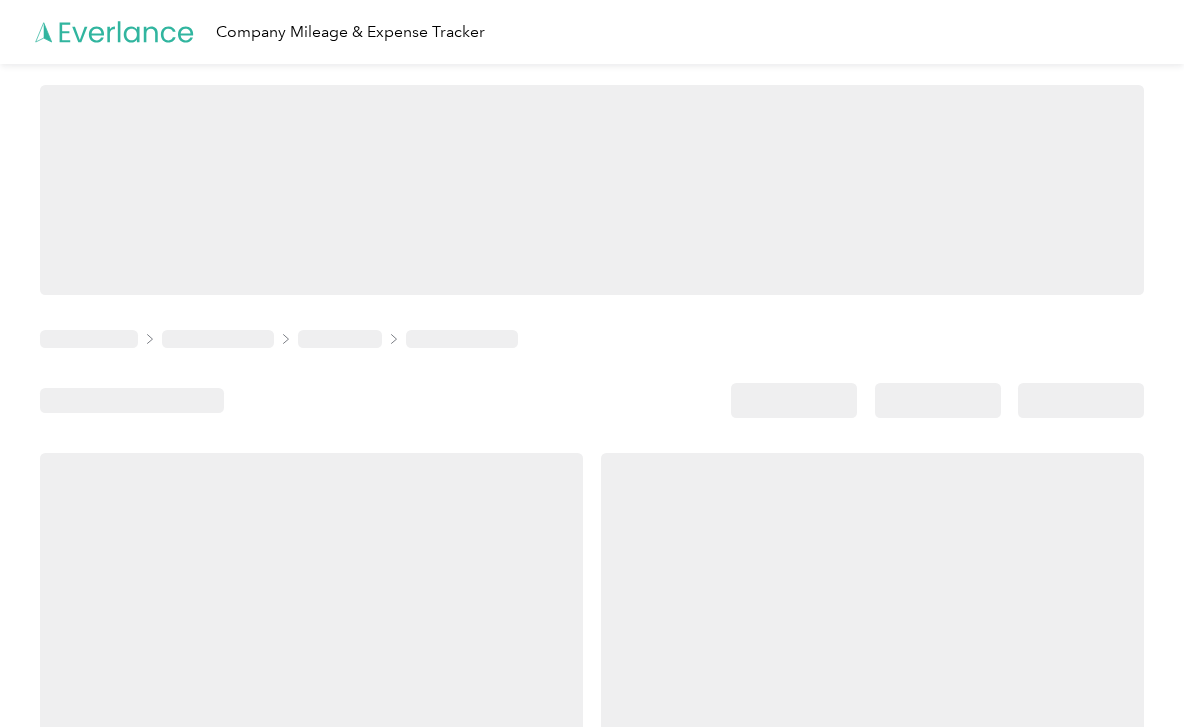 scroll, scrollTop: 0, scrollLeft: 0, axis: both 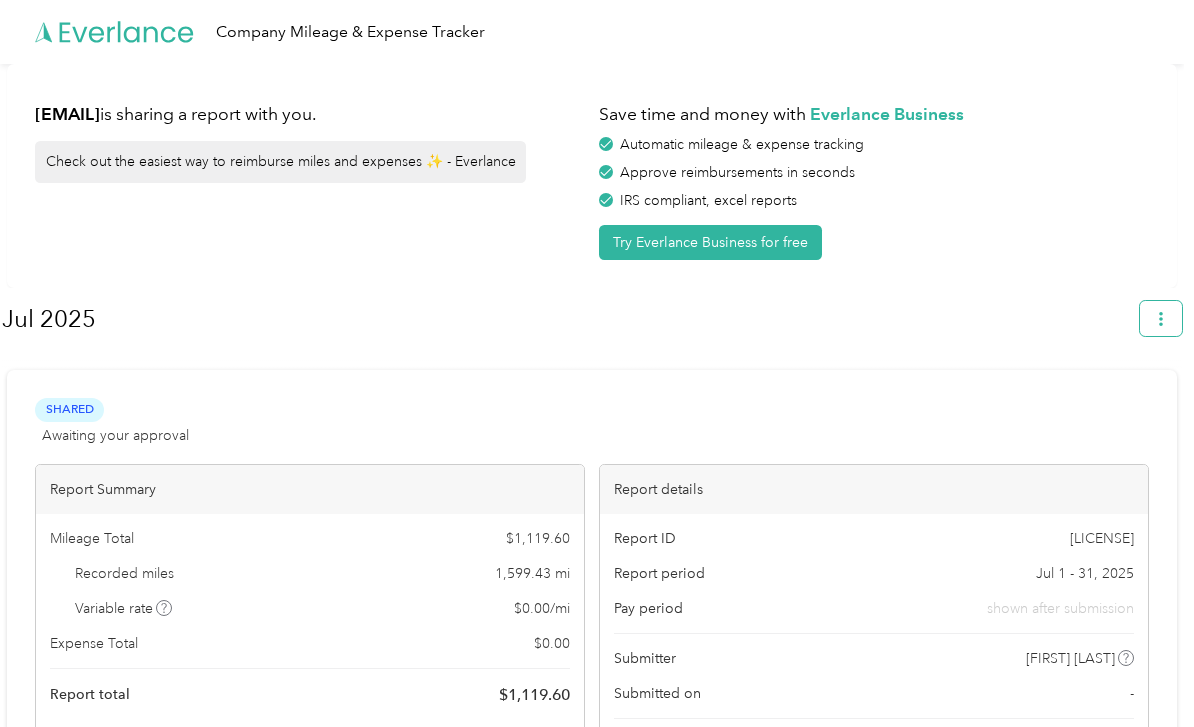 click 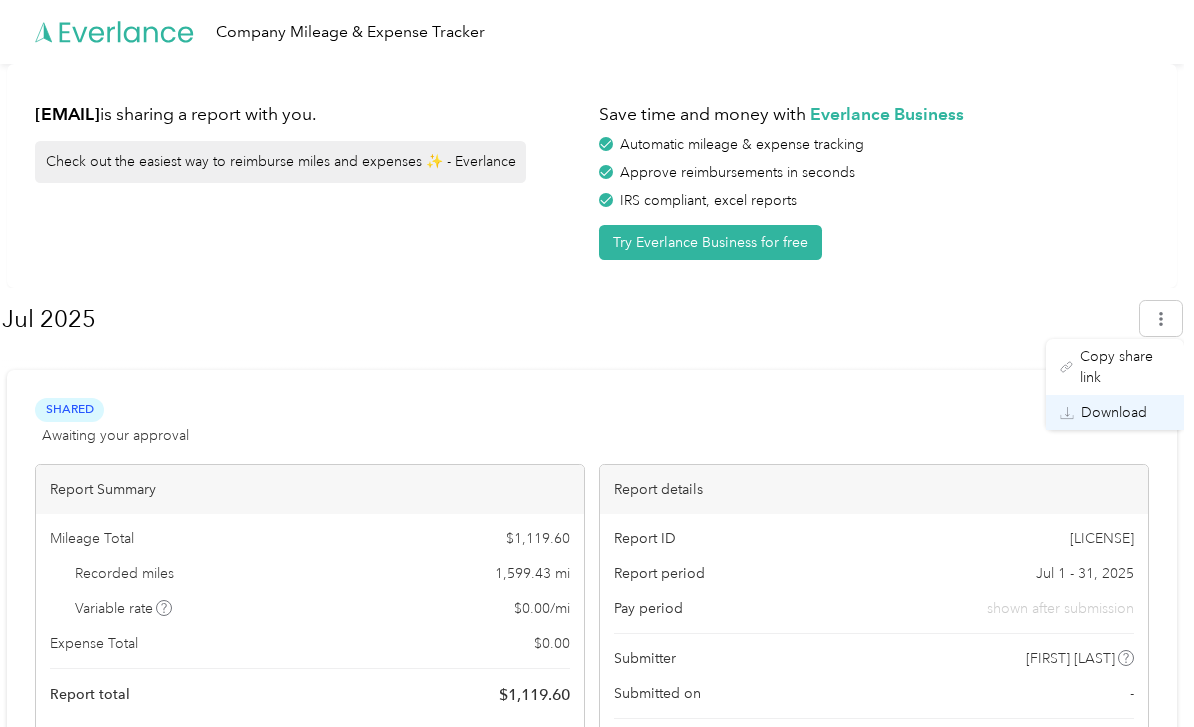 click on "Download" at bounding box center (1114, 412) 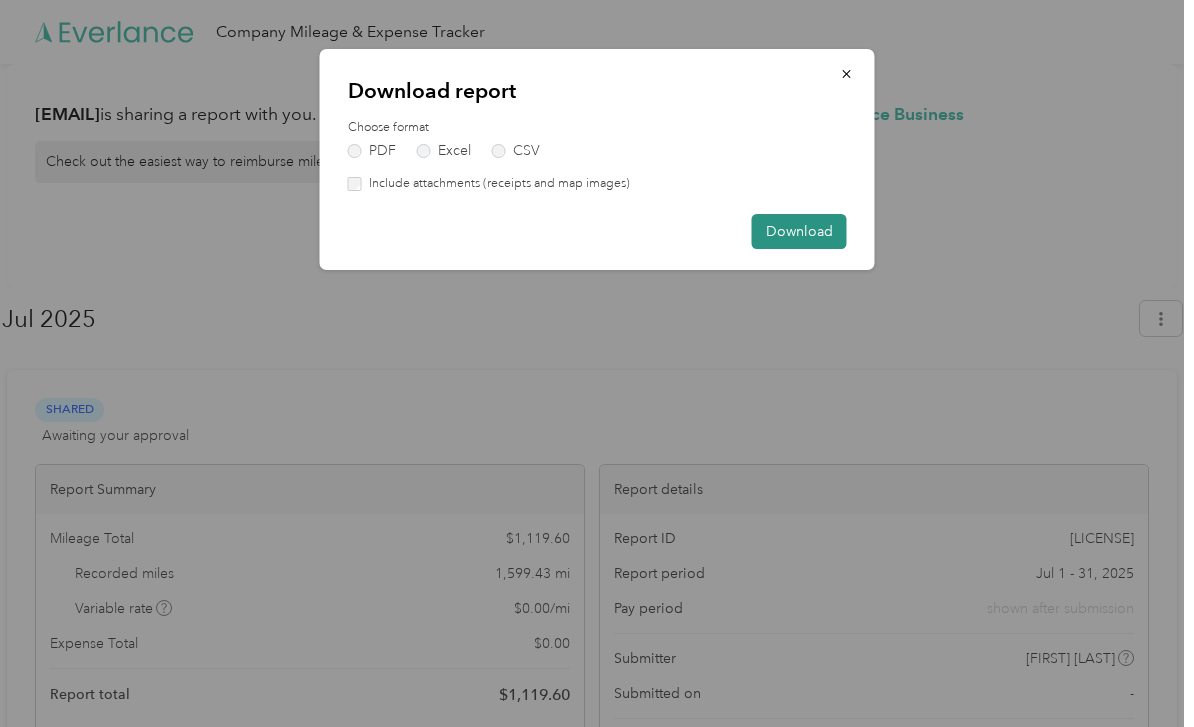 click on "Download" at bounding box center [799, 231] 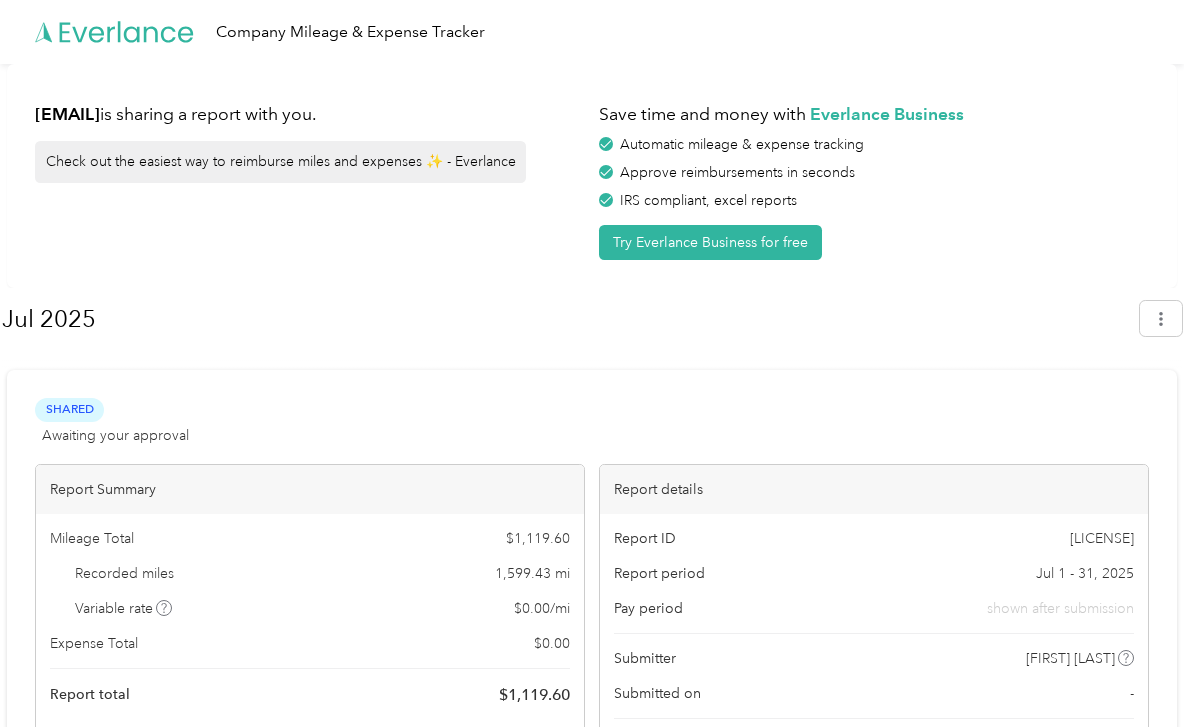 drag, startPoint x: 950, startPoint y: 1, endPoint x: -1, endPoint y: -1, distance: 951.0021 